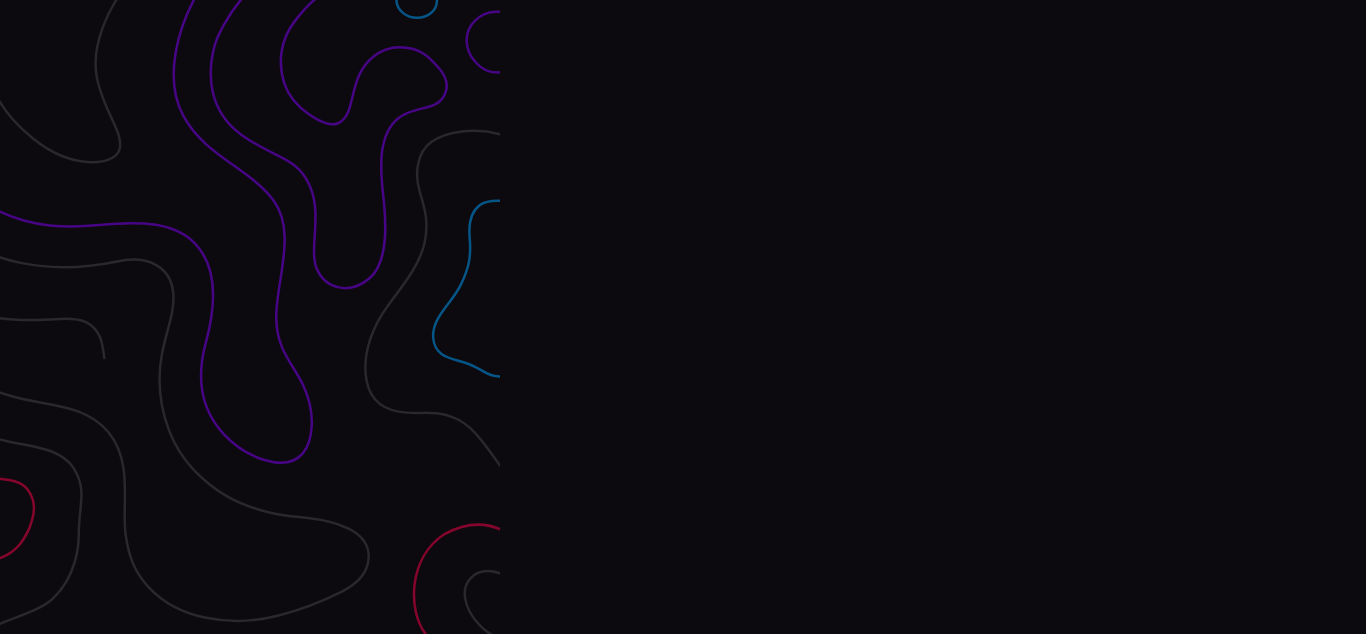 scroll, scrollTop: 0, scrollLeft: 0, axis: both 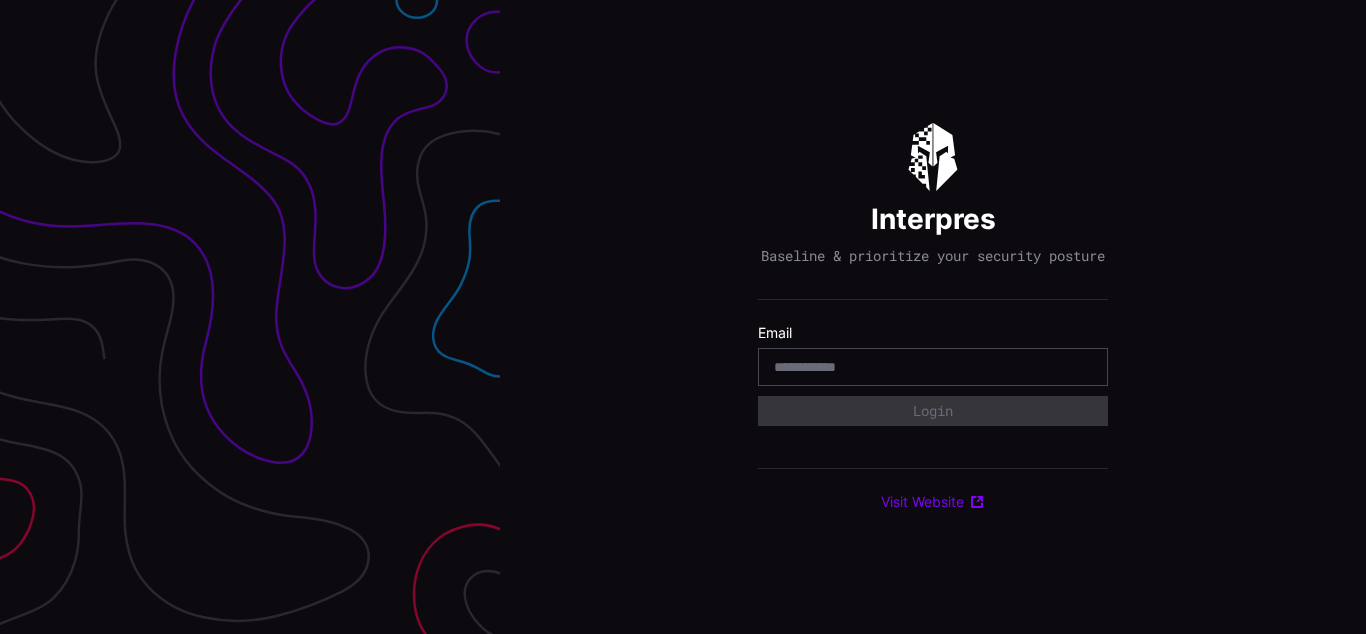 click on "Interpres Baseline & prioritize your security posture Email Login Visit Website" at bounding box center [933, 317] 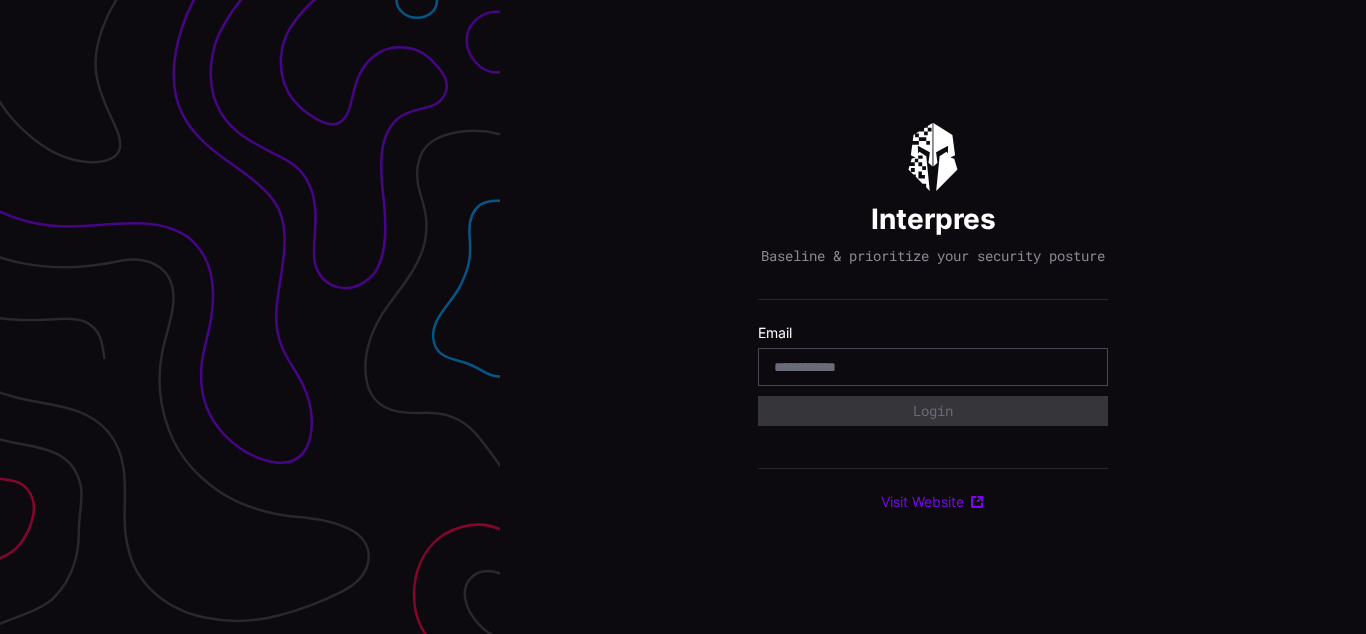 scroll, scrollTop: 0, scrollLeft: 0, axis: both 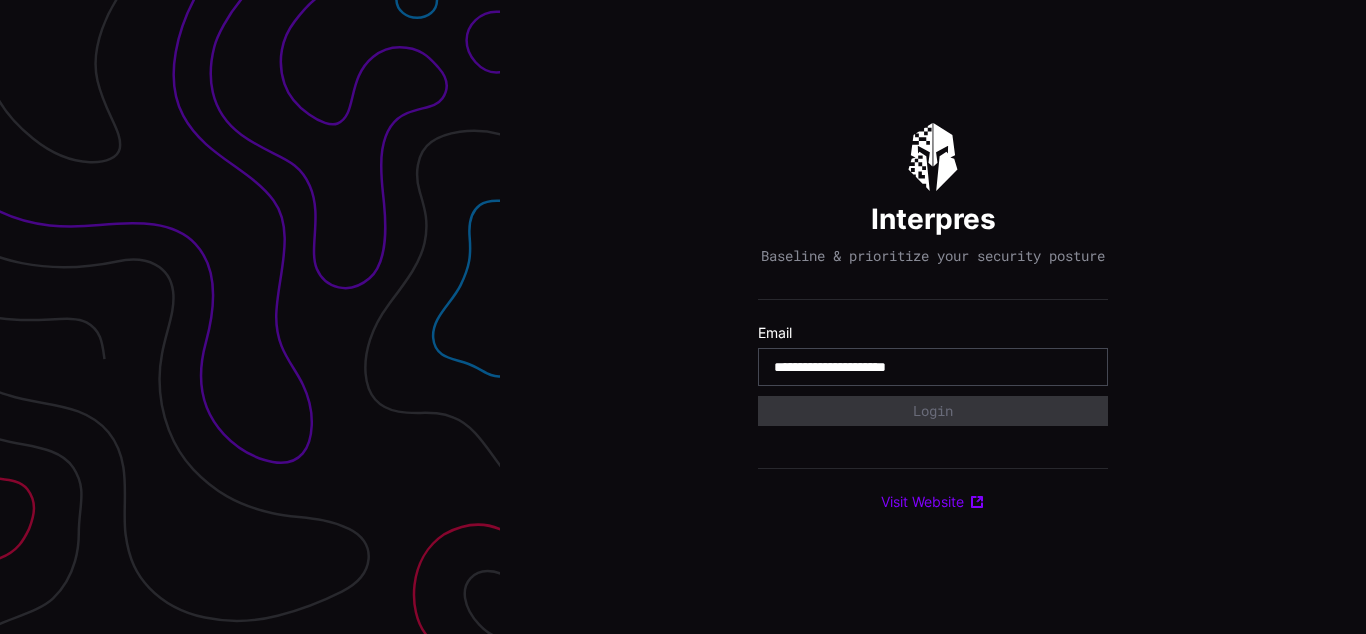 type on "**********" 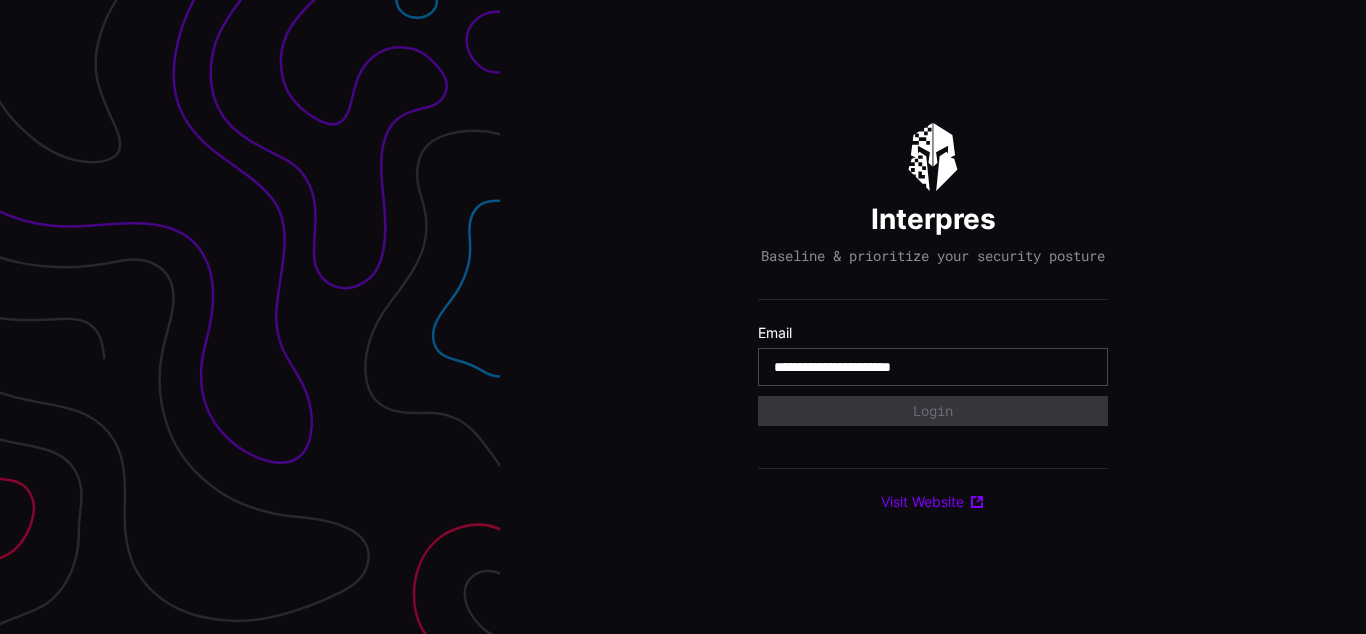 click on "**********" at bounding box center [933, 367] 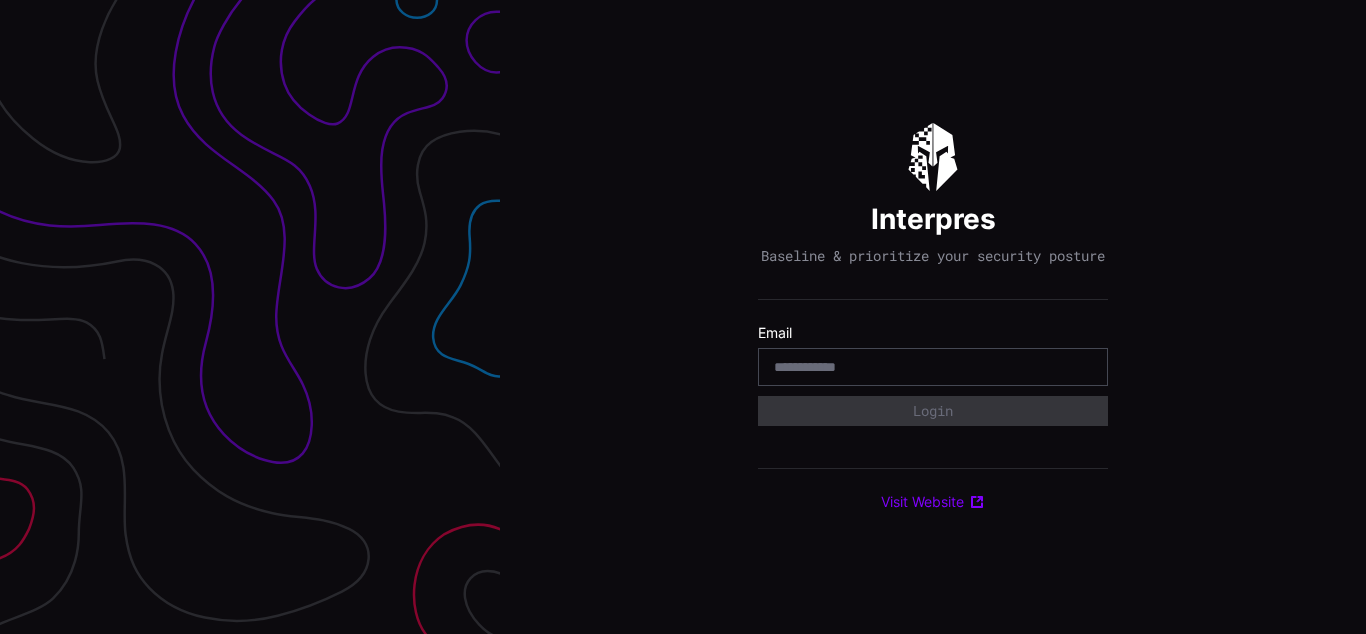 scroll, scrollTop: 0, scrollLeft: 0, axis: both 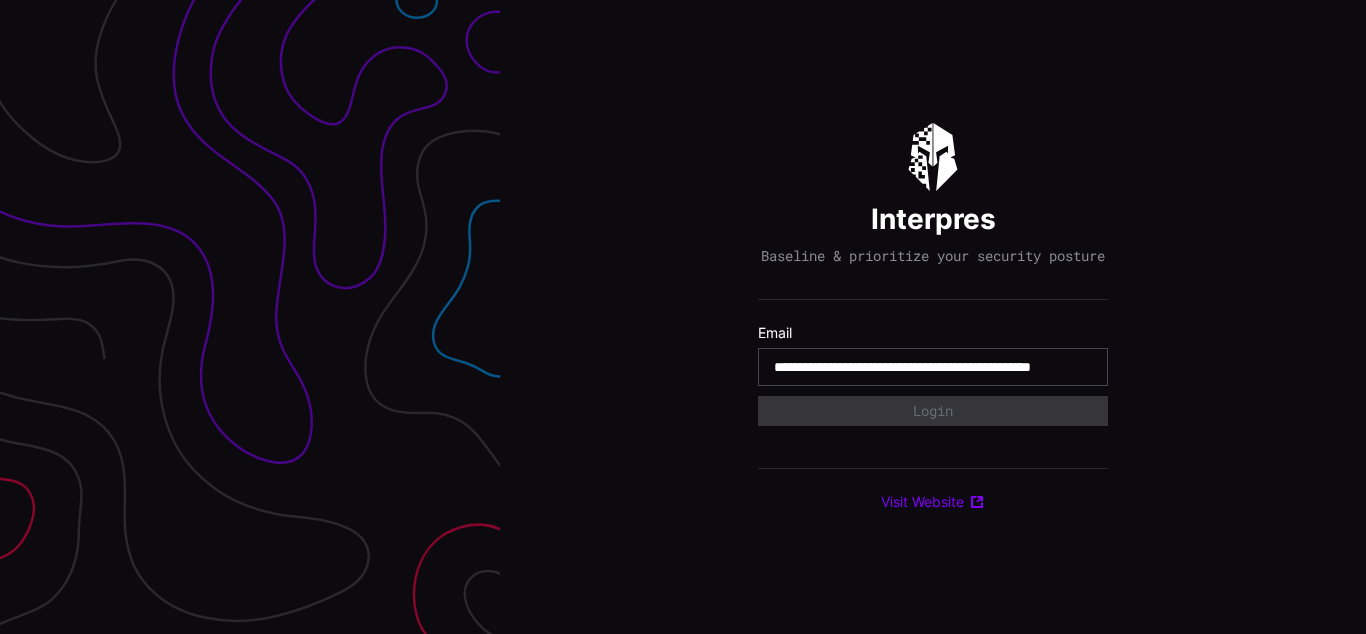 type on "**********" 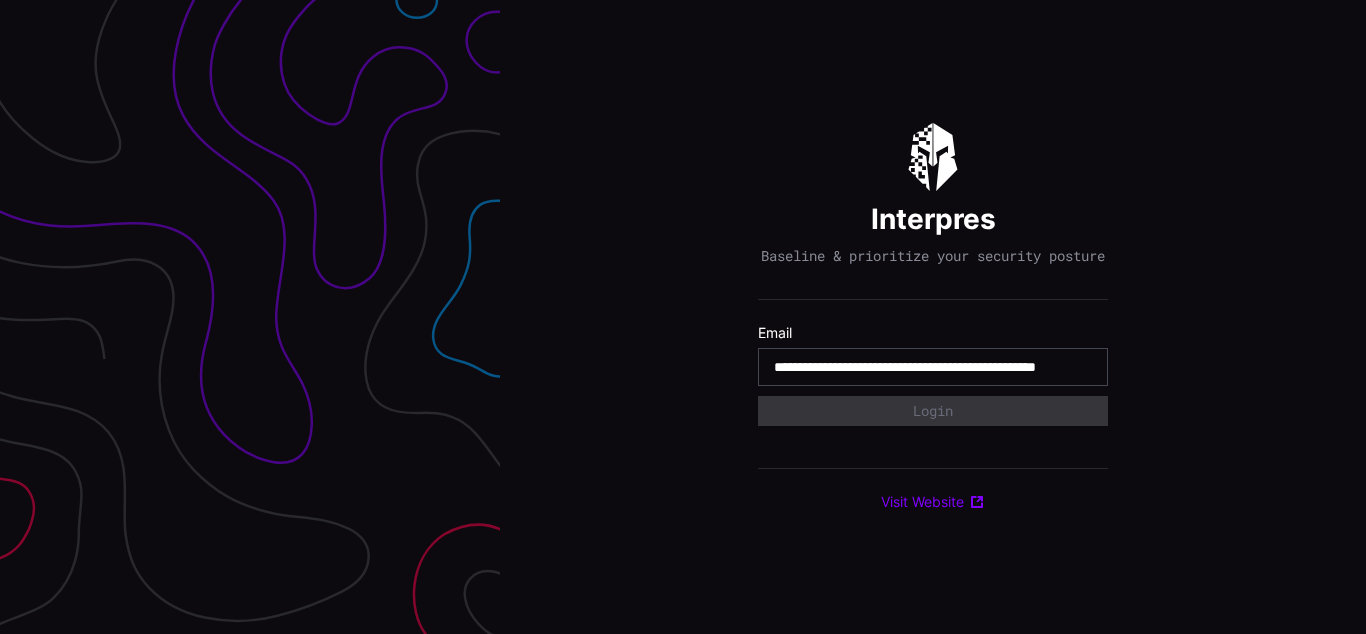 click on "**********" at bounding box center (933, 367) 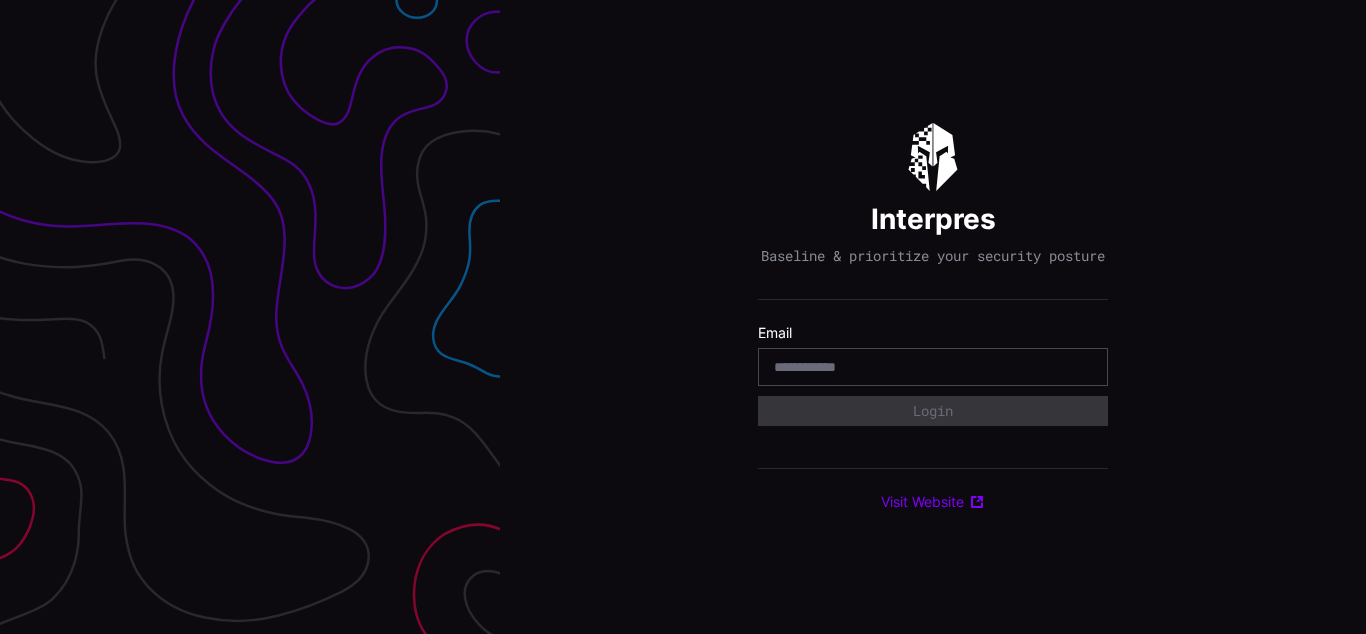scroll, scrollTop: 0, scrollLeft: 0, axis: both 